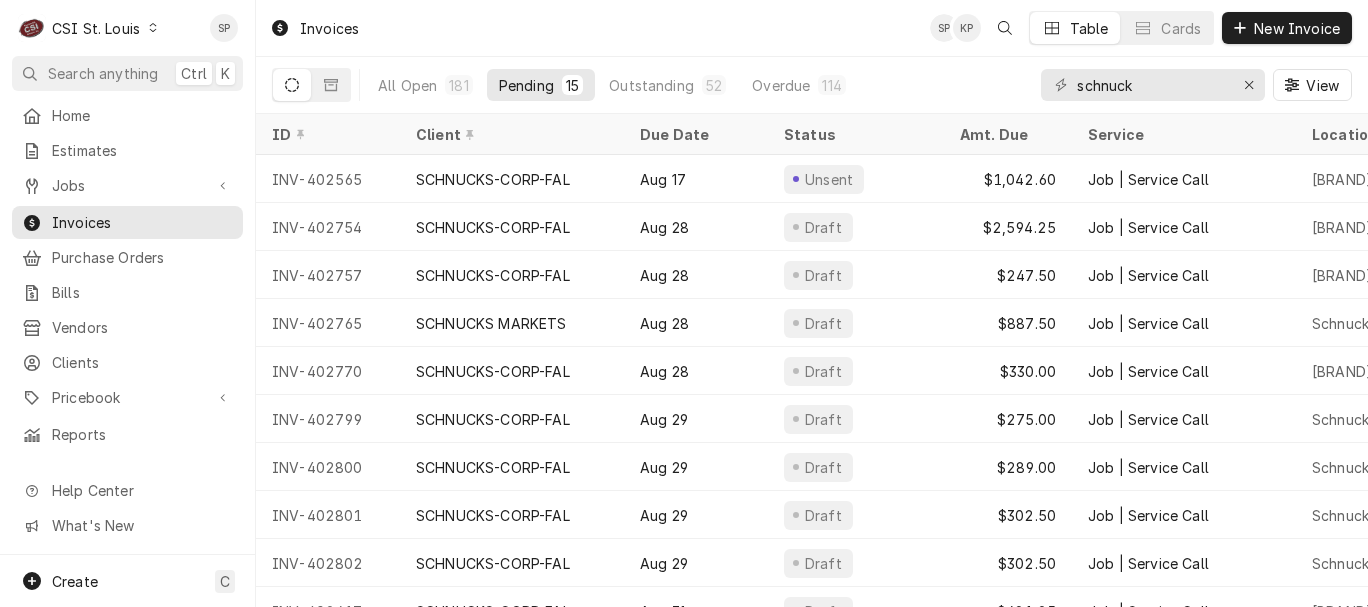 scroll, scrollTop: 0, scrollLeft: 0, axis: both 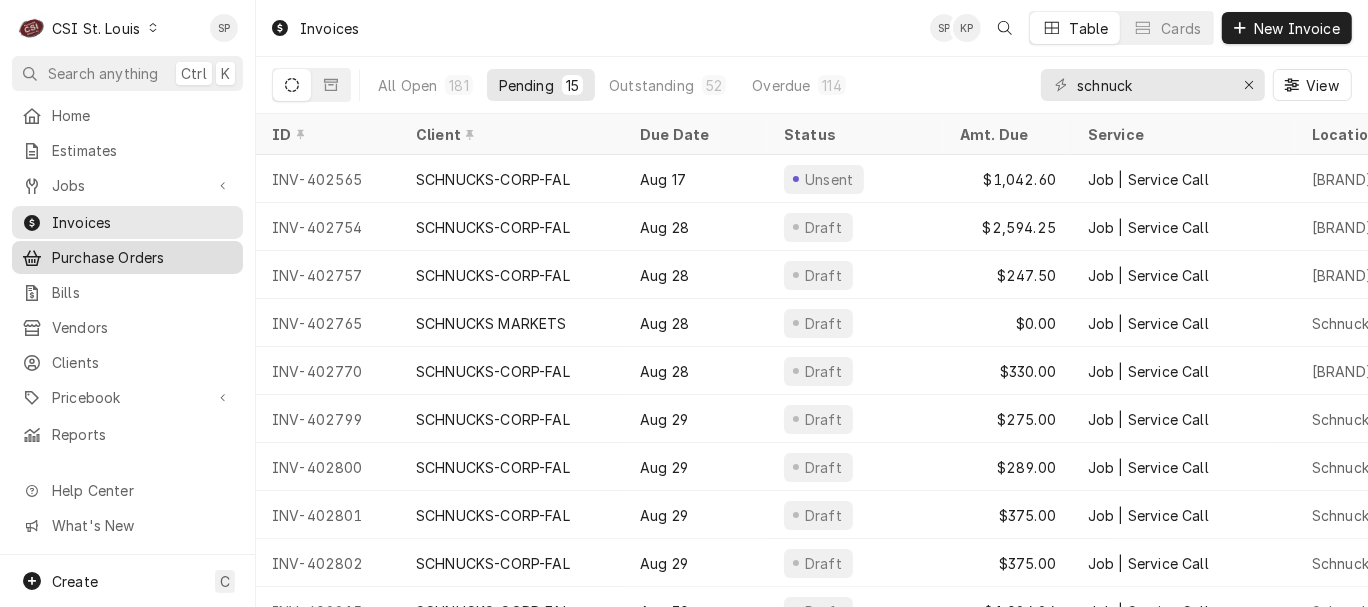 click on "Purchase Orders" at bounding box center [142, 257] 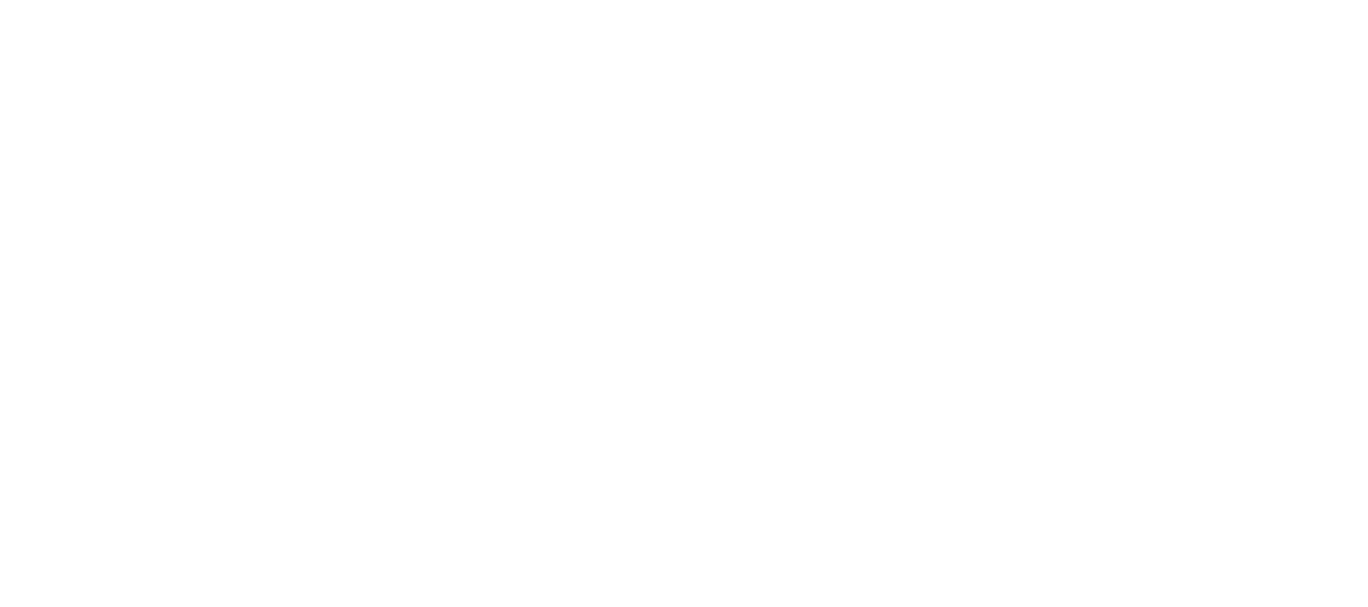 scroll, scrollTop: 0, scrollLeft: 0, axis: both 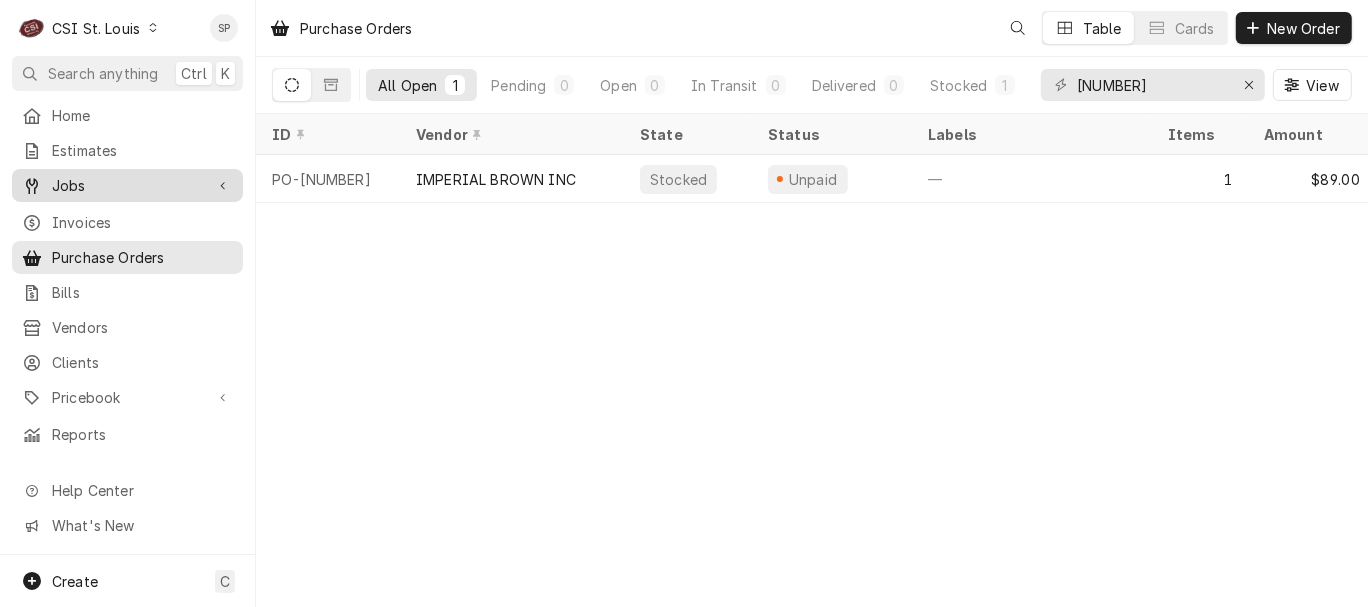 click on "Jobs" at bounding box center (127, 185) 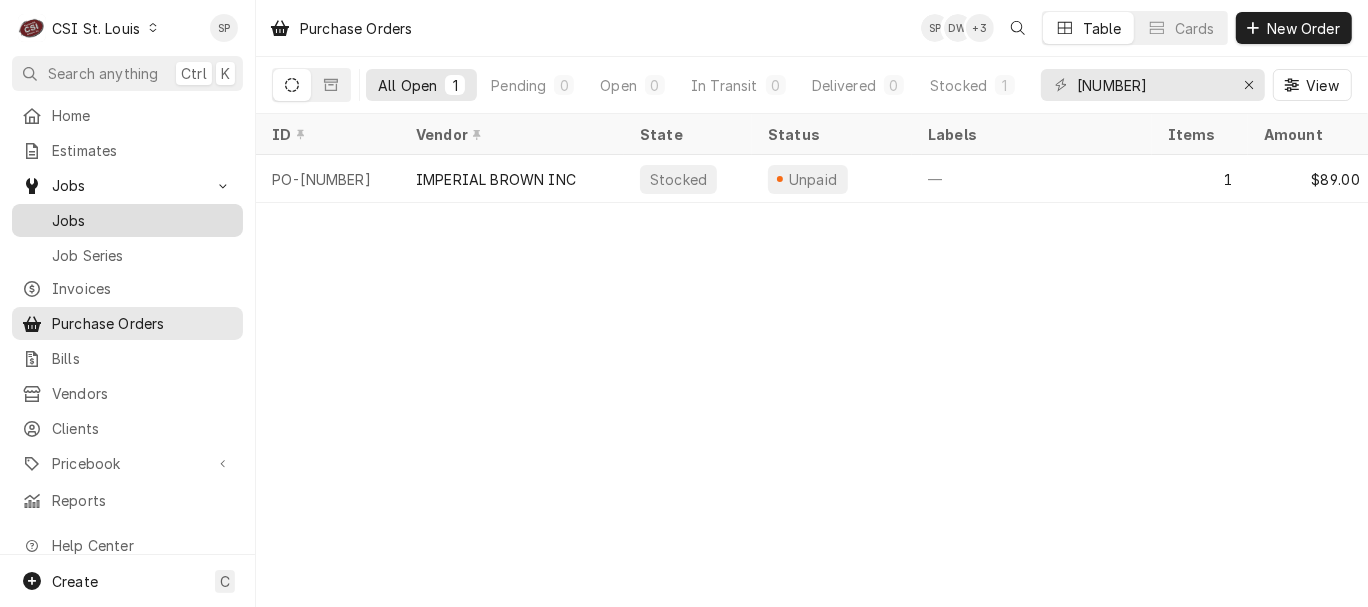 click on "Jobs" at bounding box center (127, 220) 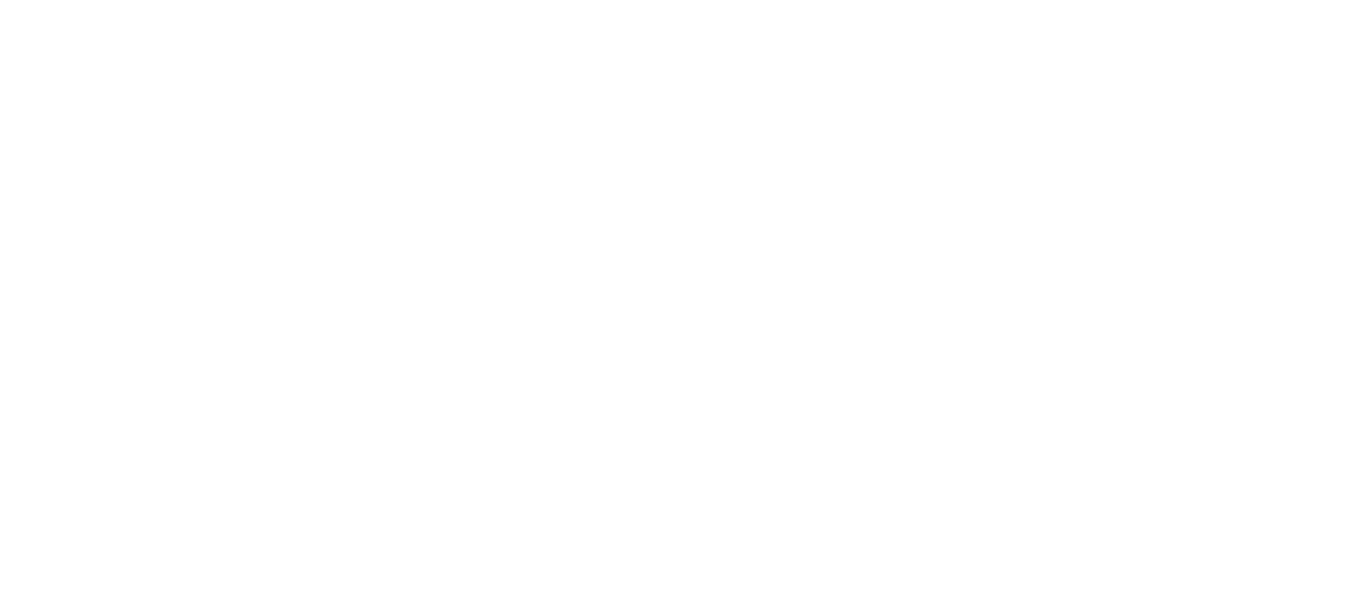 scroll, scrollTop: 0, scrollLeft: 0, axis: both 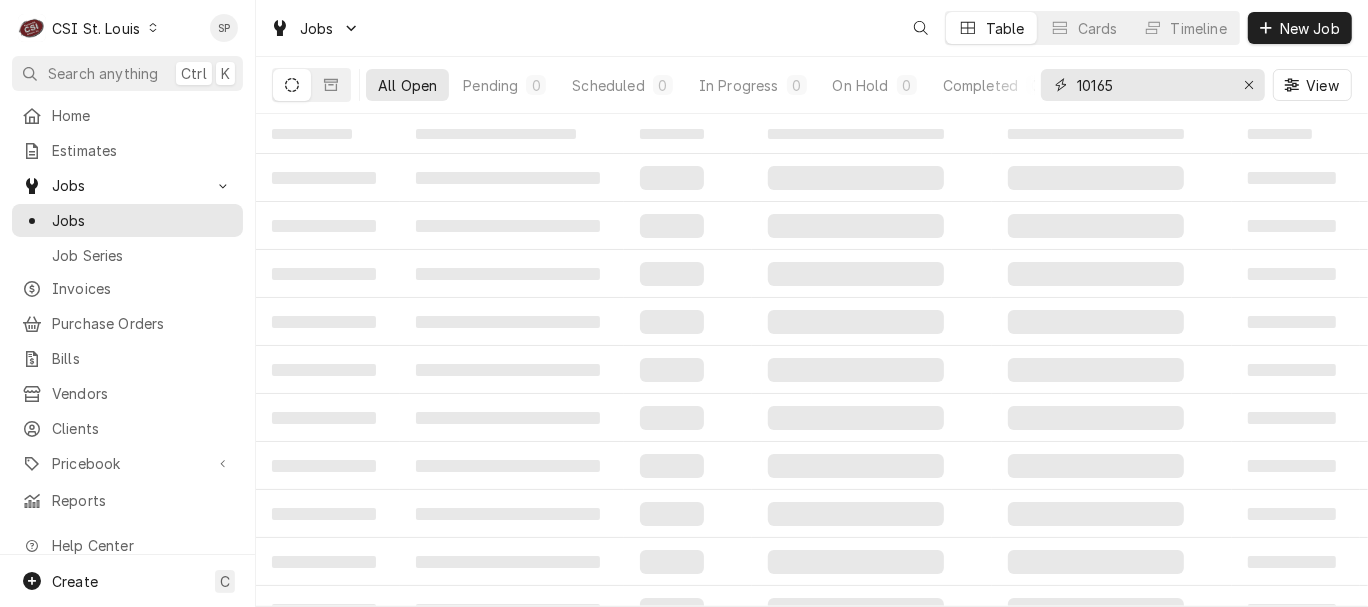 click on "10165" at bounding box center (1152, 85) 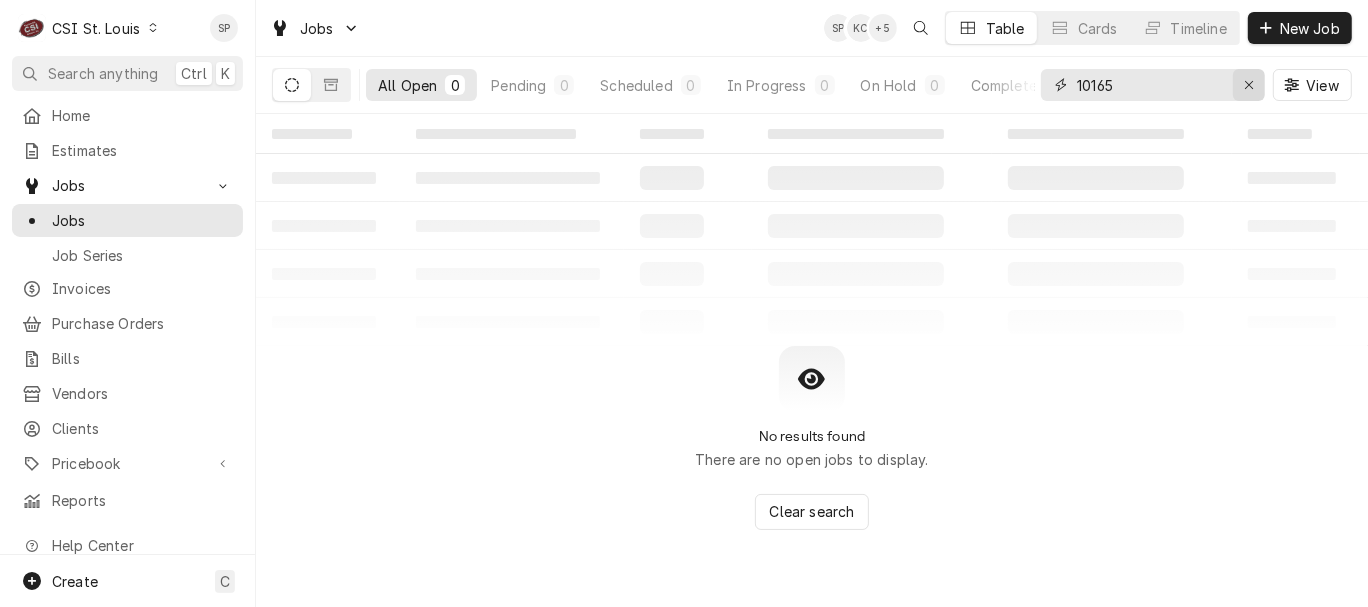 click at bounding box center (1249, 85) 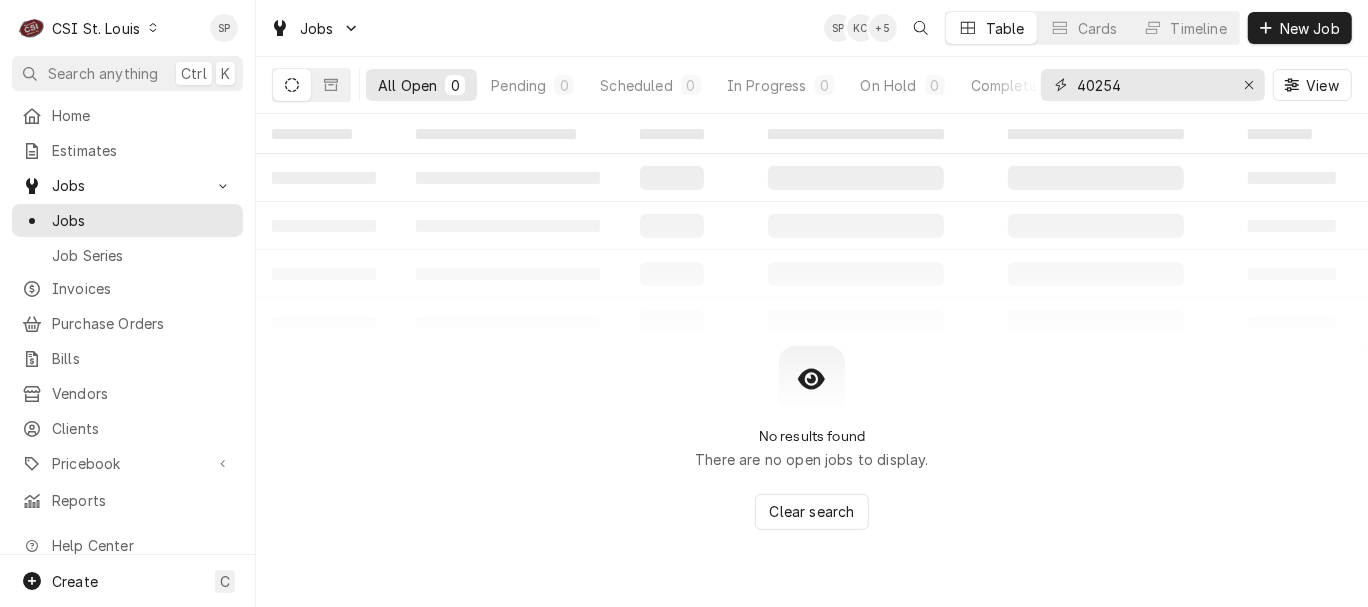 type on "40254" 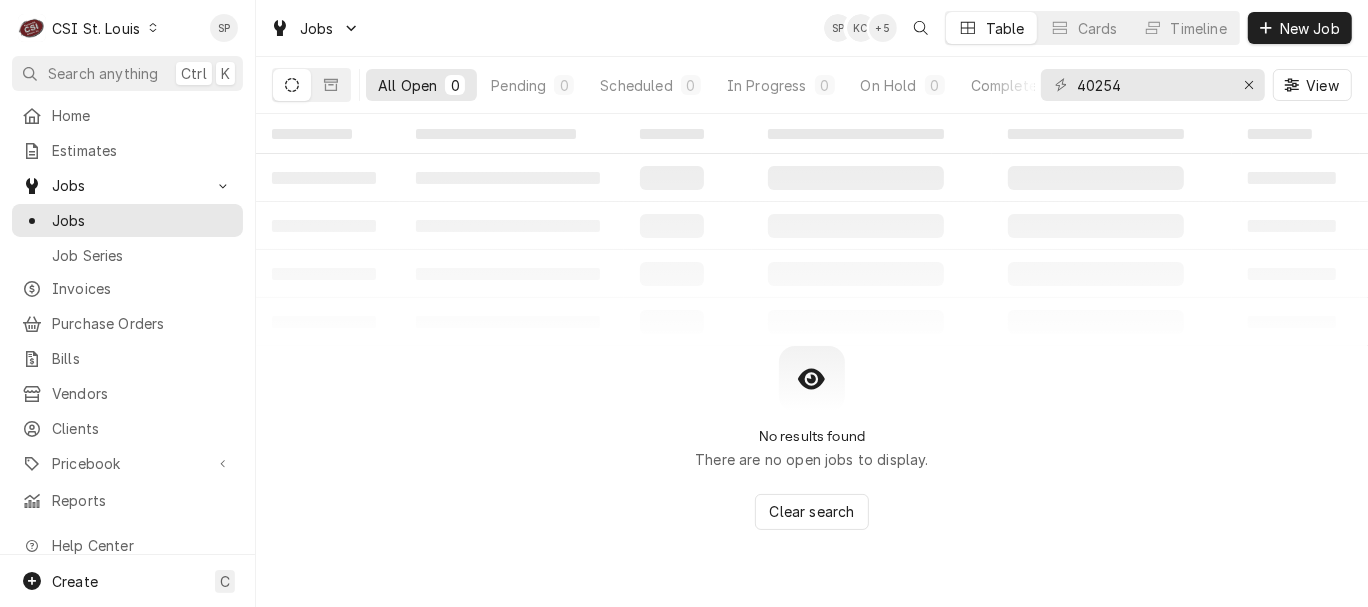 click 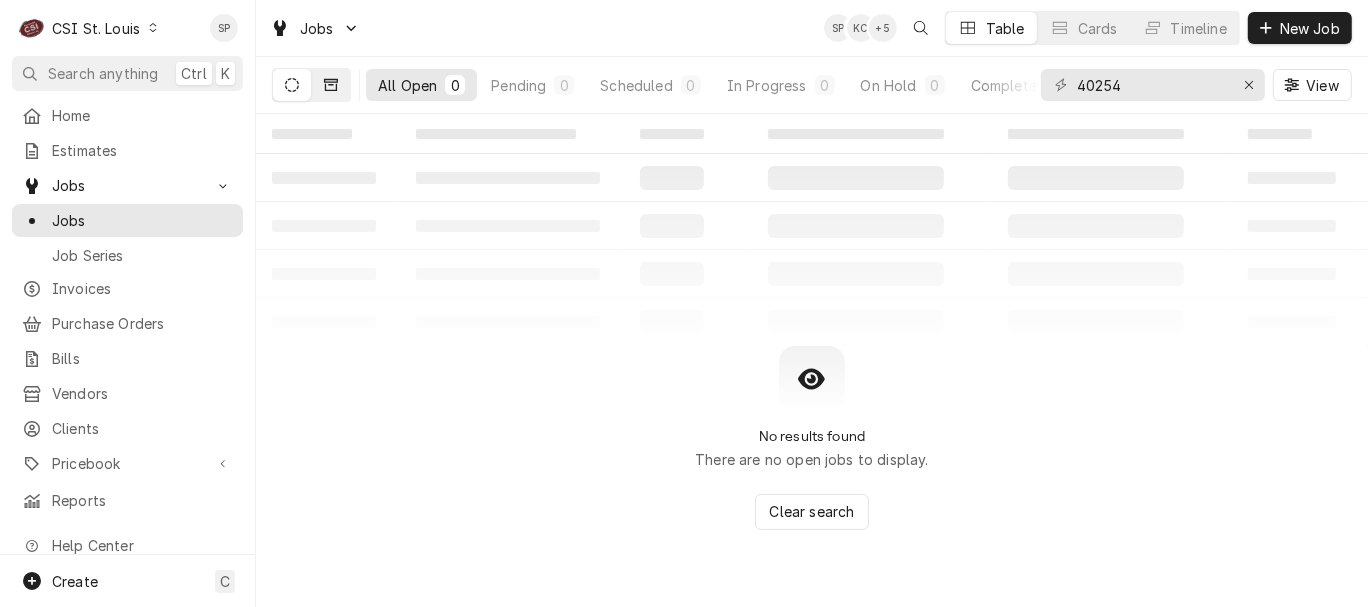 click 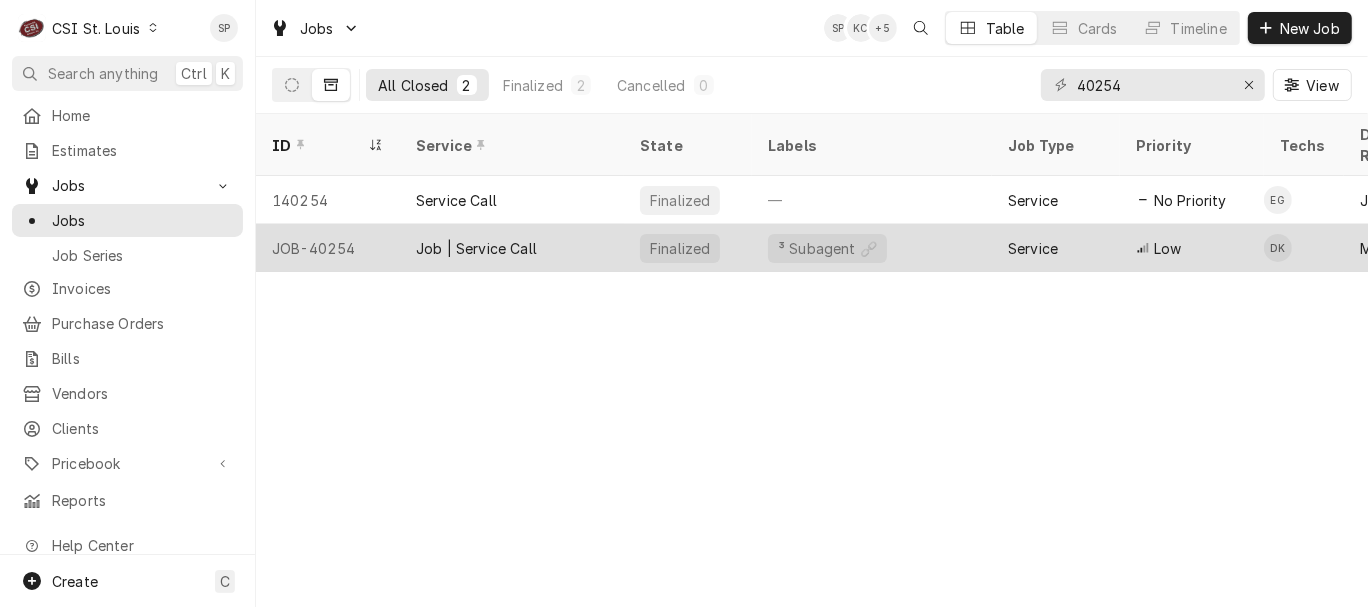 click on "JOB-40254" at bounding box center [328, 248] 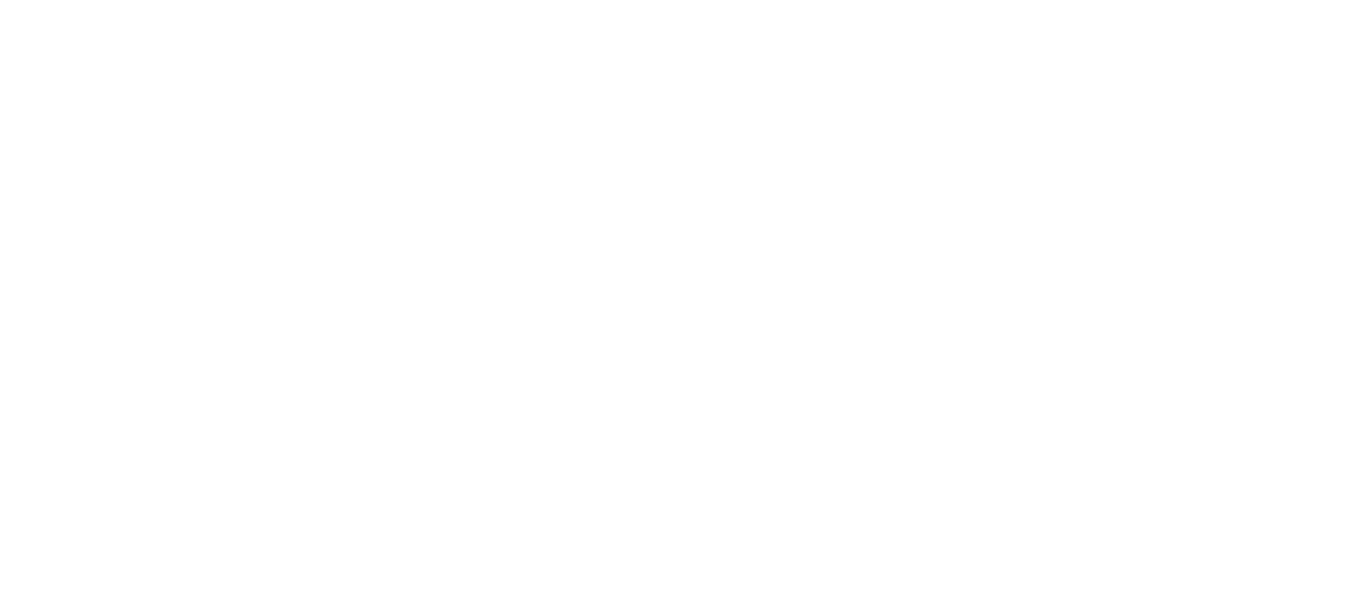 scroll, scrollTop: 0, scrollLeft: 0, axis: both 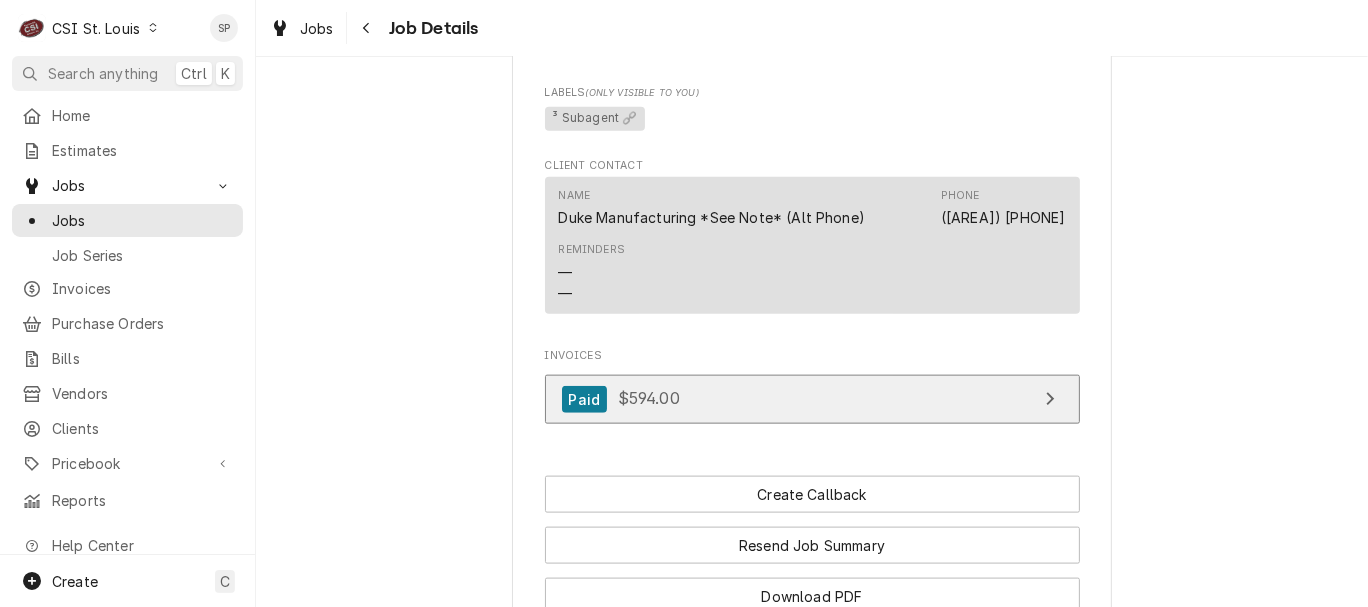 click on "$594.00" at bounding box center (649, 399) 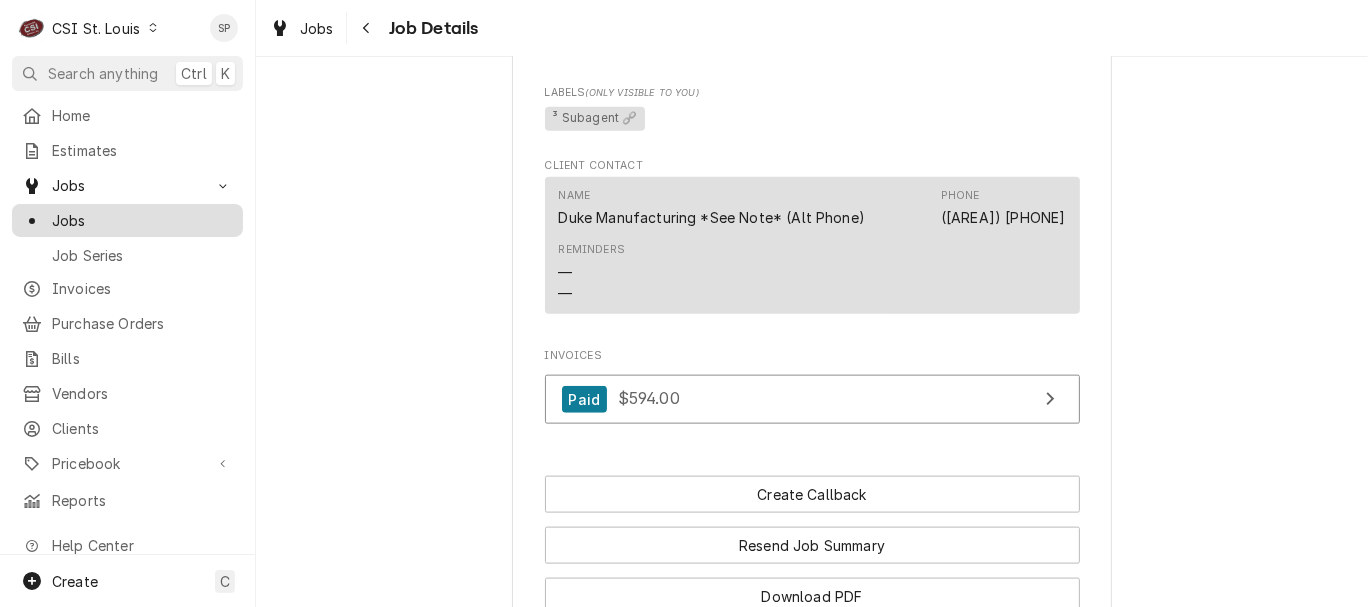 click on "Jobs" at bounding box center (142, 220) 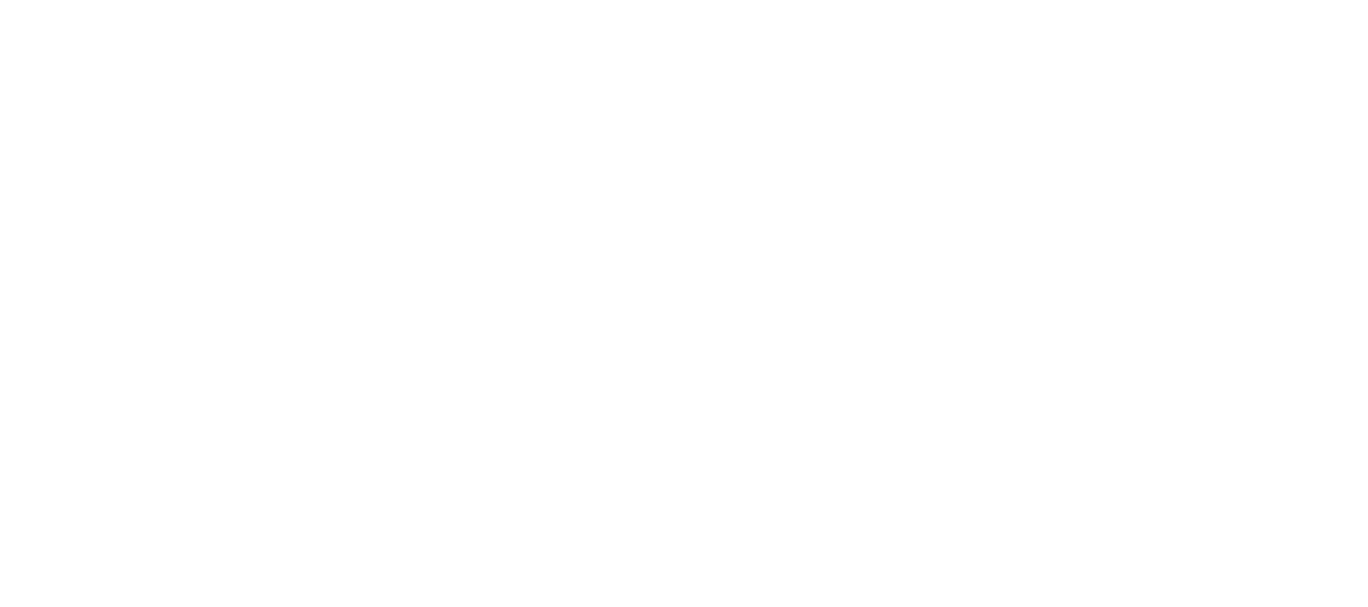 scroll, scrollTop: 0, scrollLeft: 0, axis: both 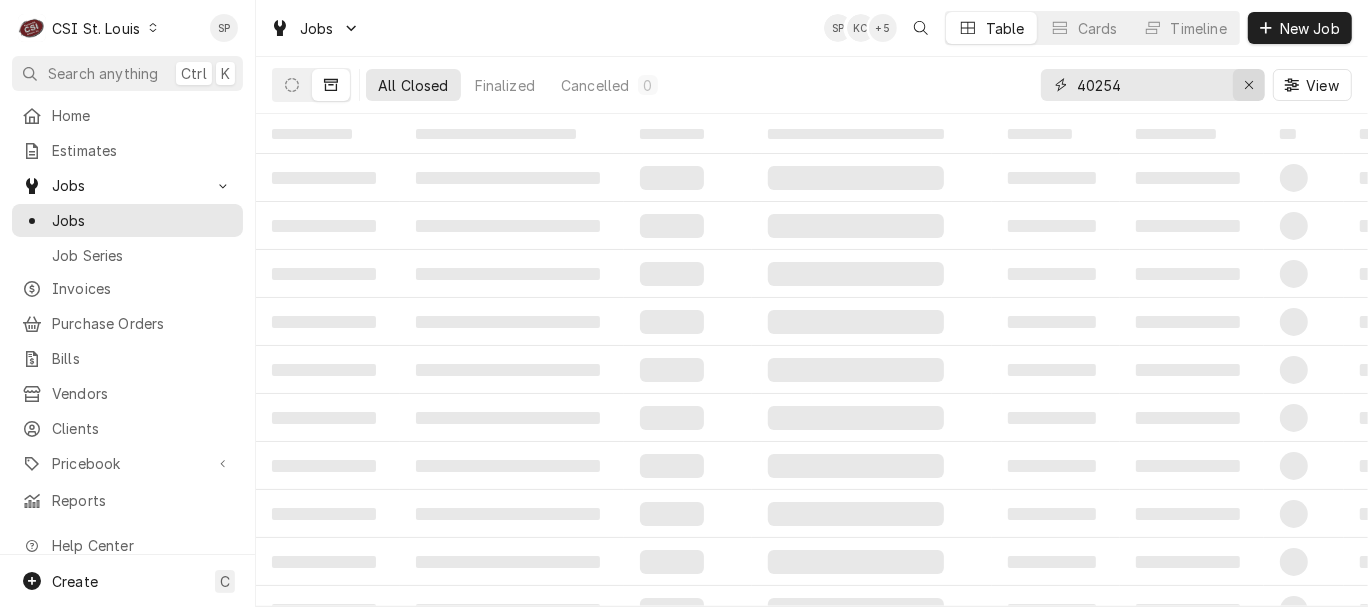 click 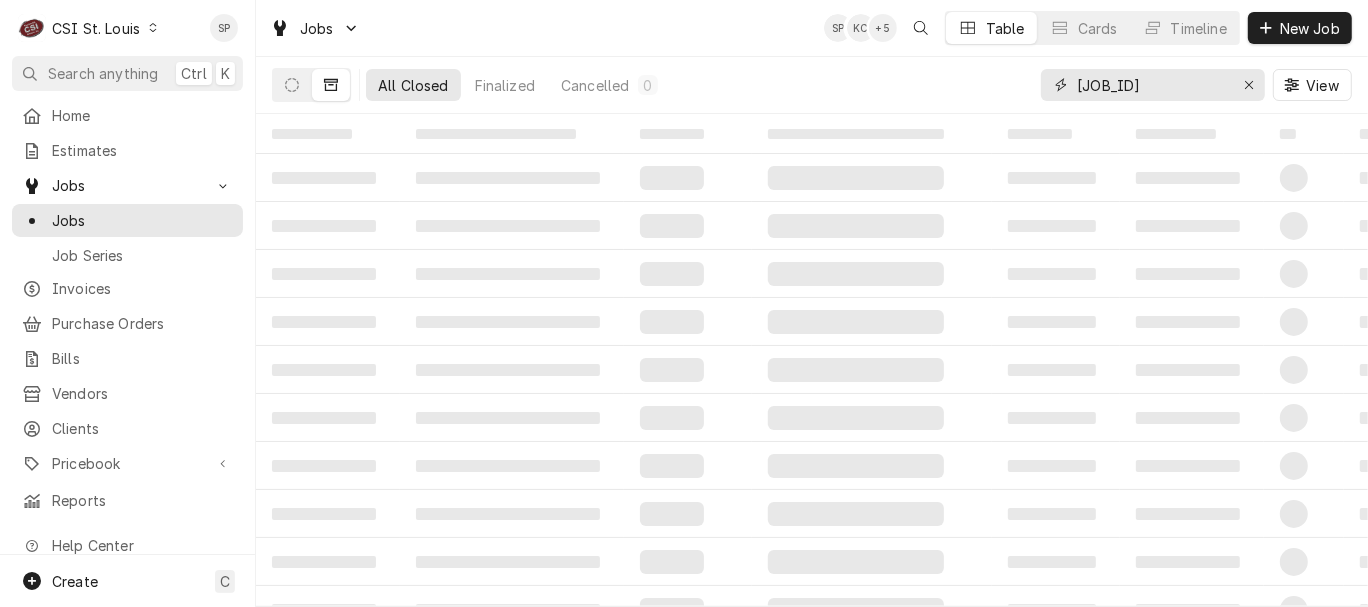 type on "[JOB_ID]" 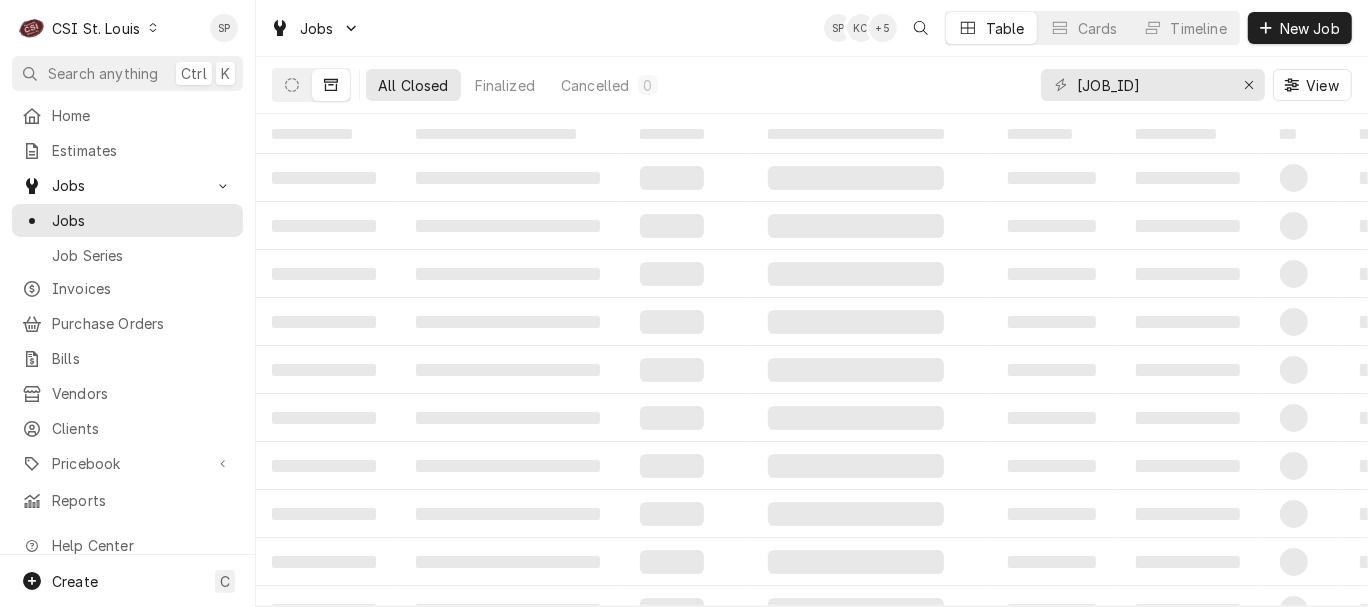 click 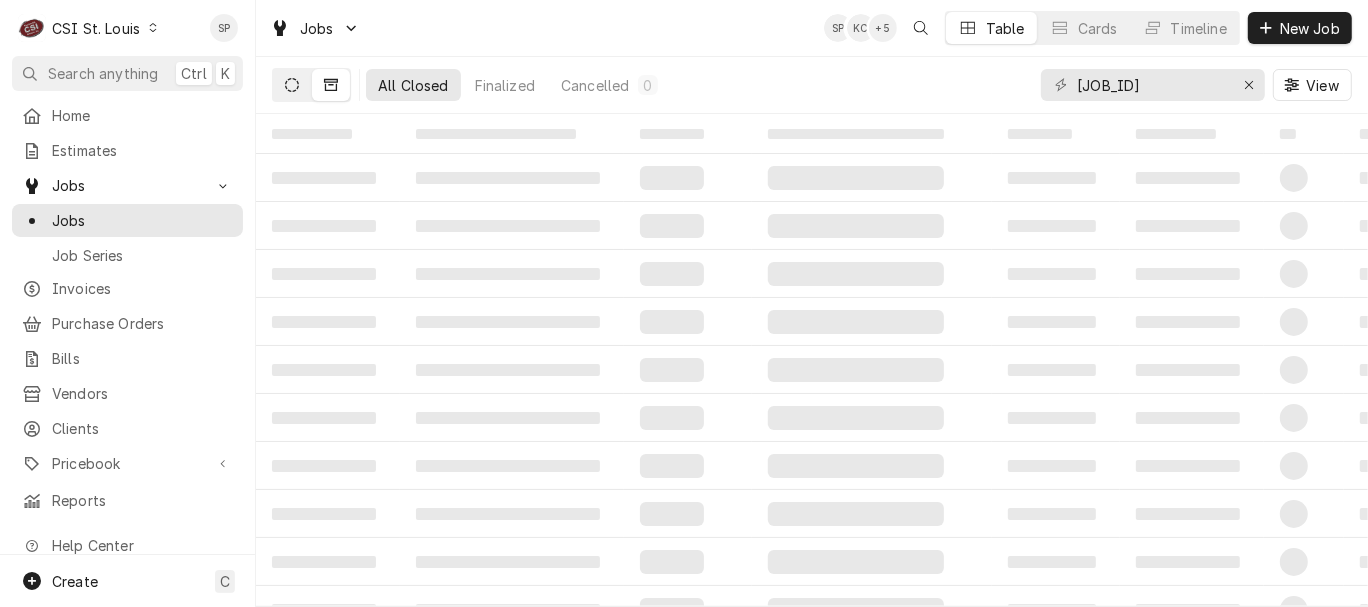 click 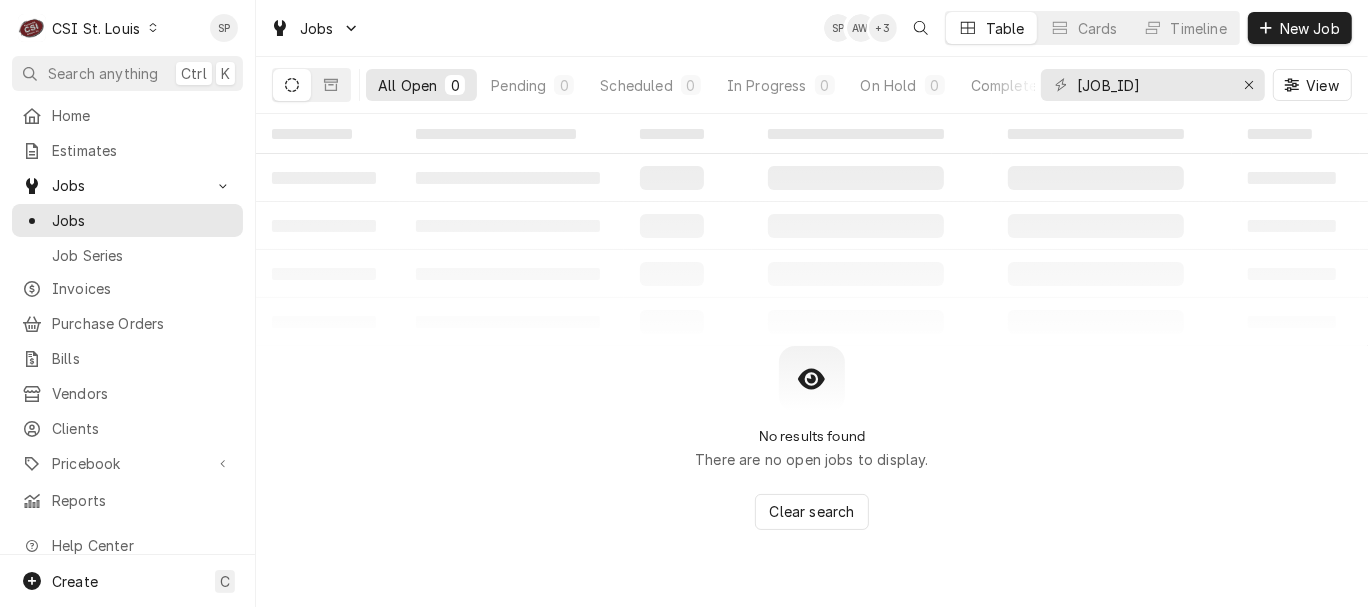 click 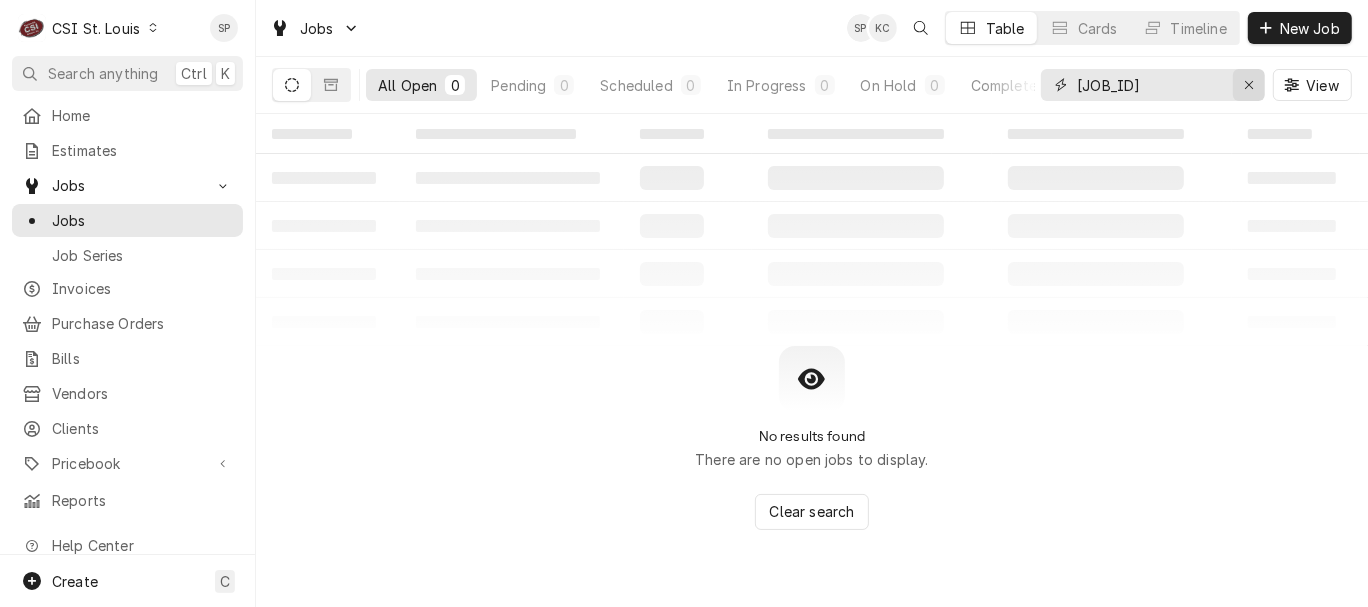click 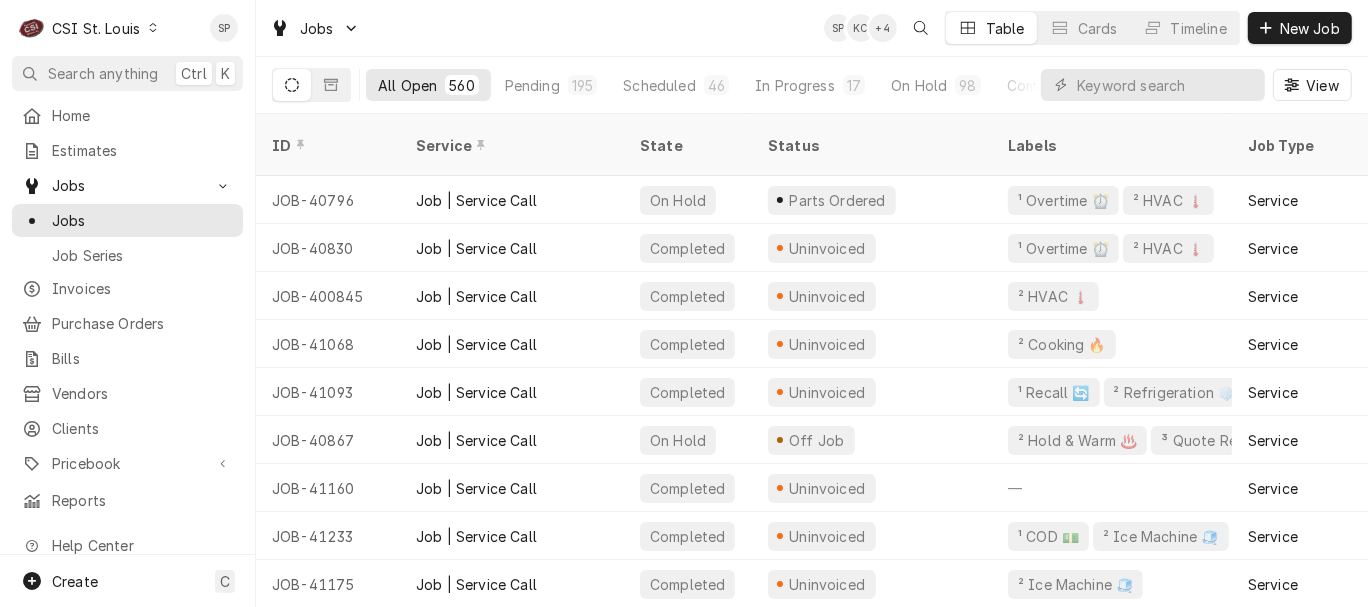 click at bounding box center [292, 85] 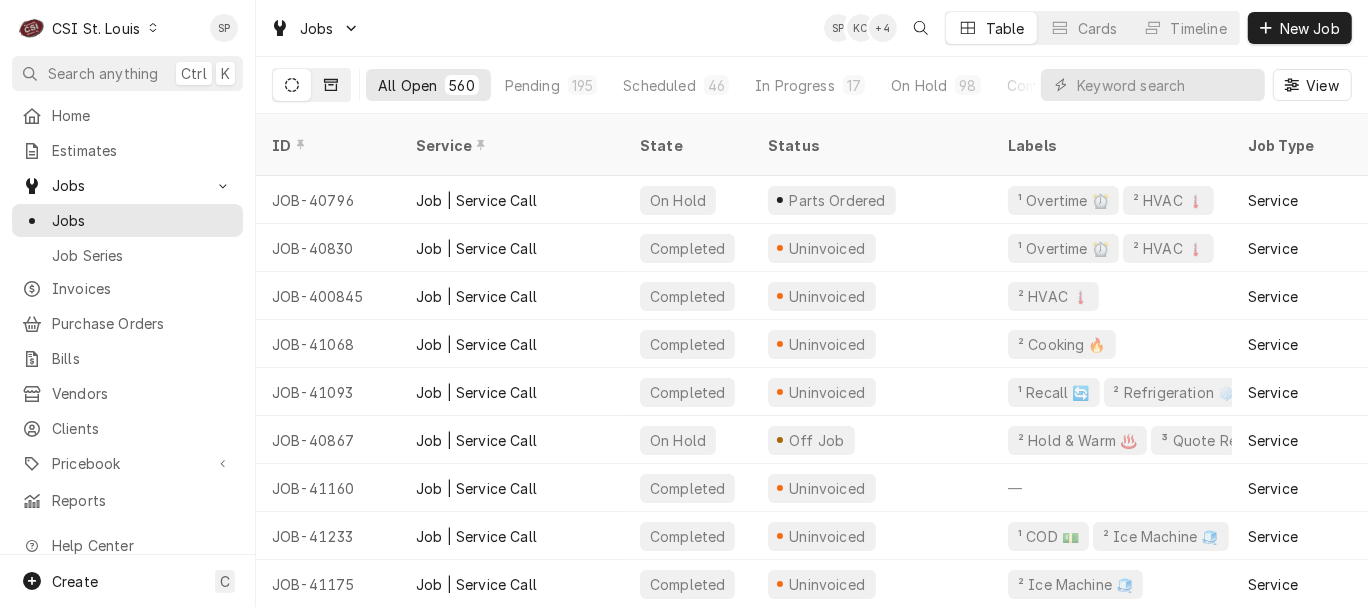 click 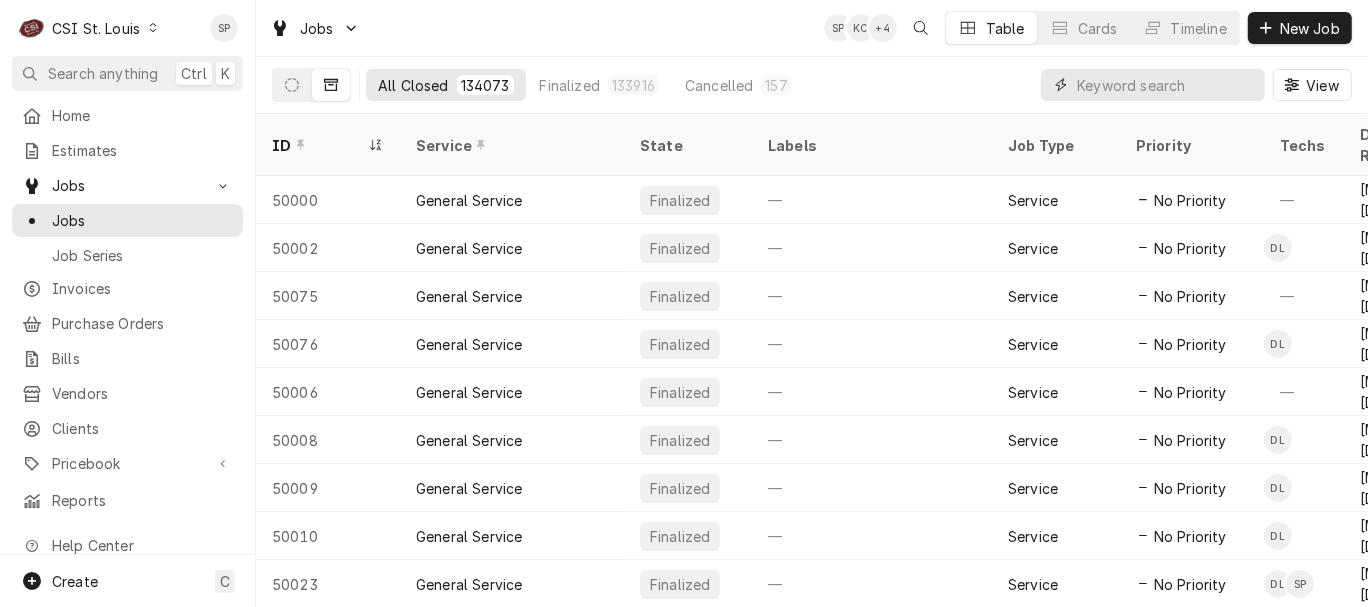 click at bounding box center (1166, 85) 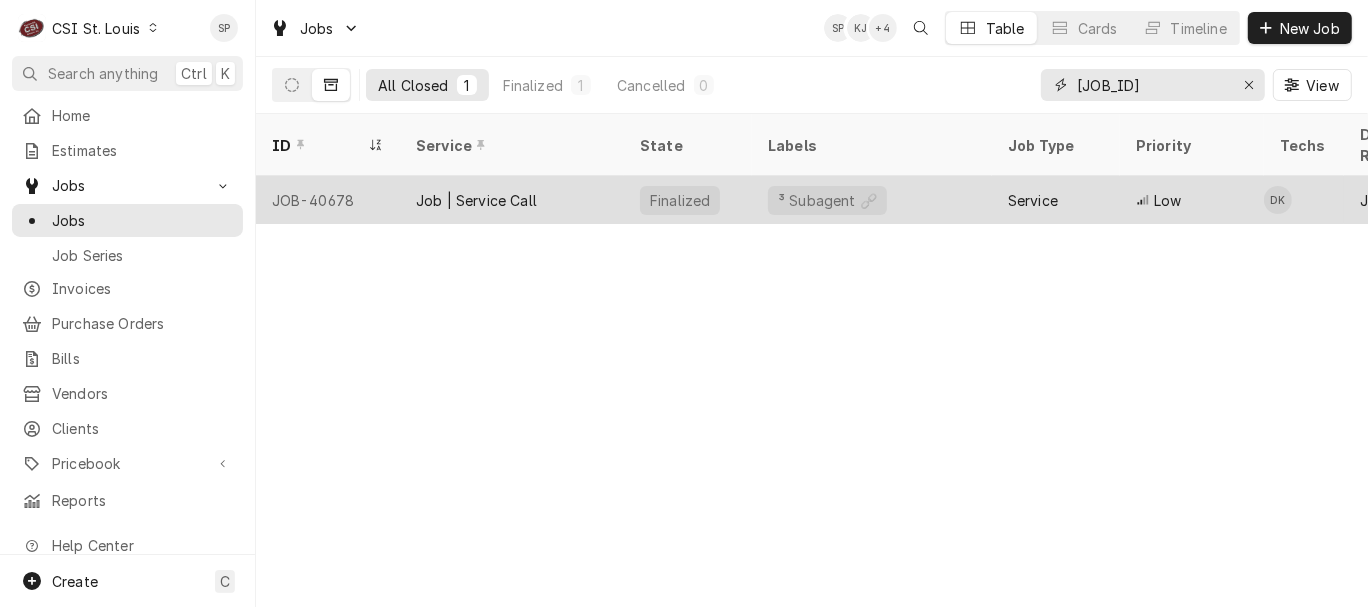 type on "[JOB_ID]" 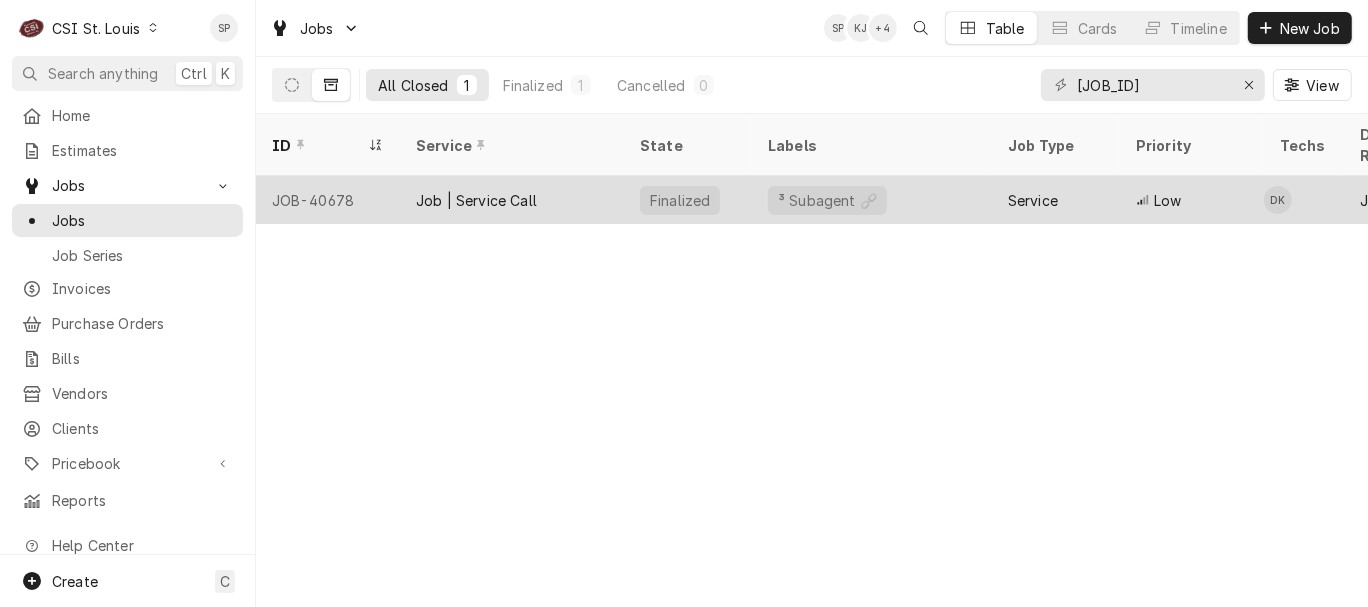 click on "JOB-40678" at bounding box center [328, 200] 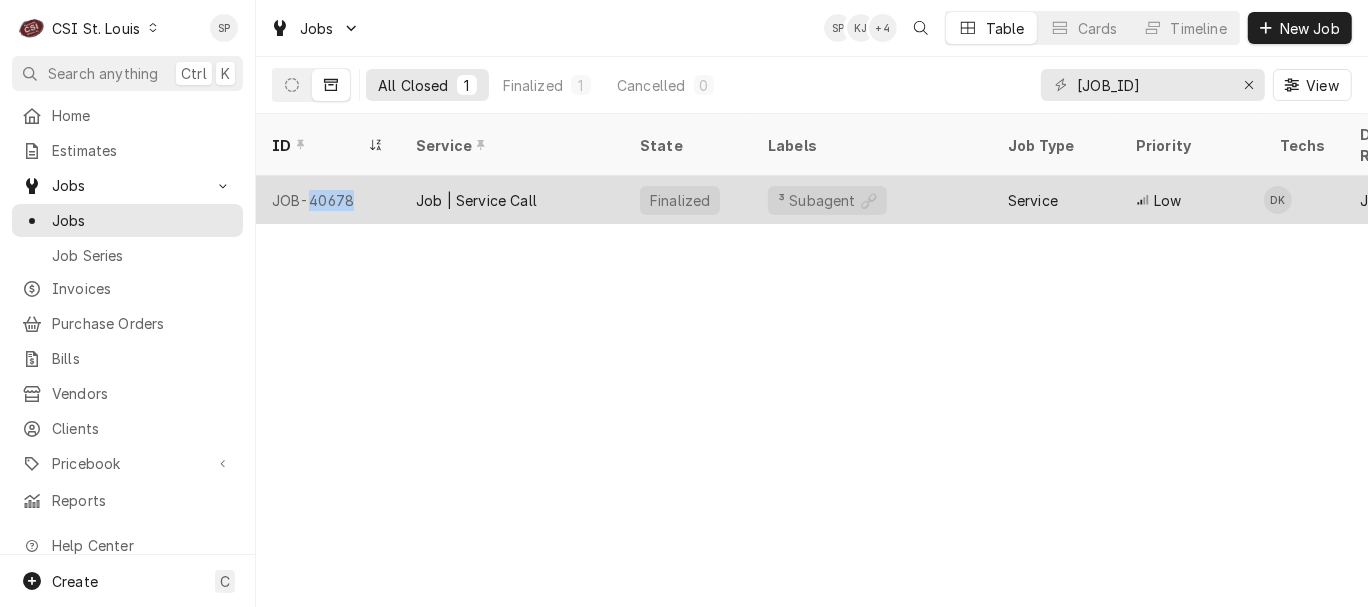 click on "JOB-40678" at bounding box center [328, 200] 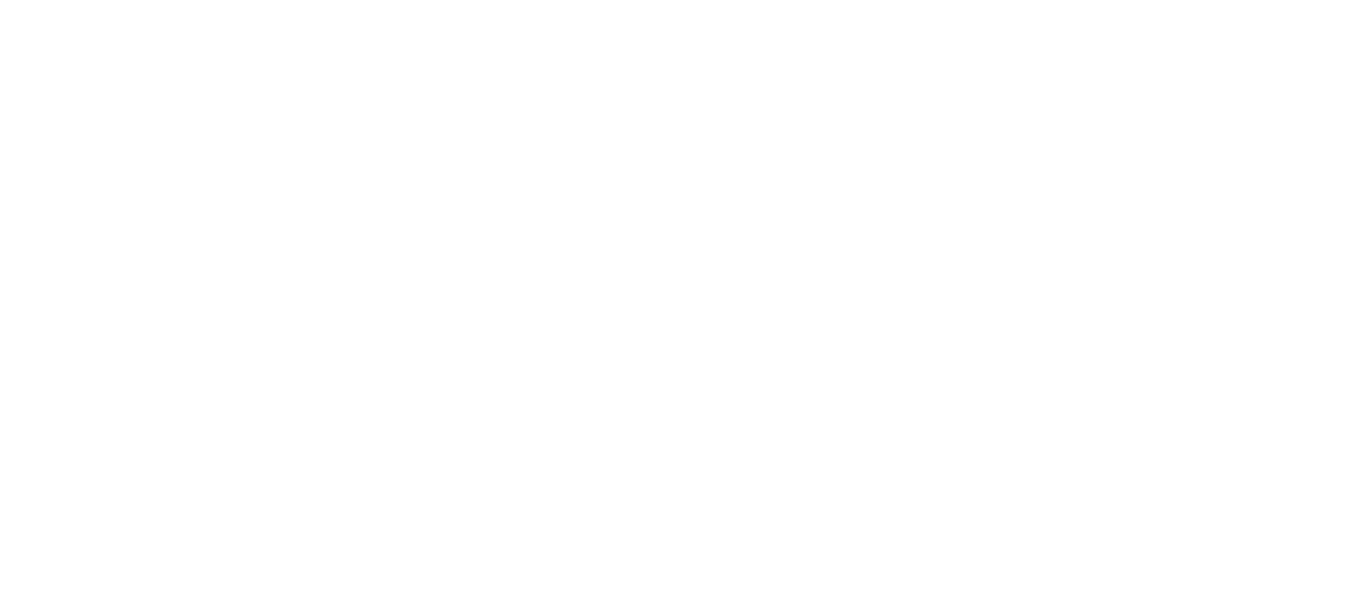 scroll, scrollTop: 0, scrollLeft: 0, axis: both 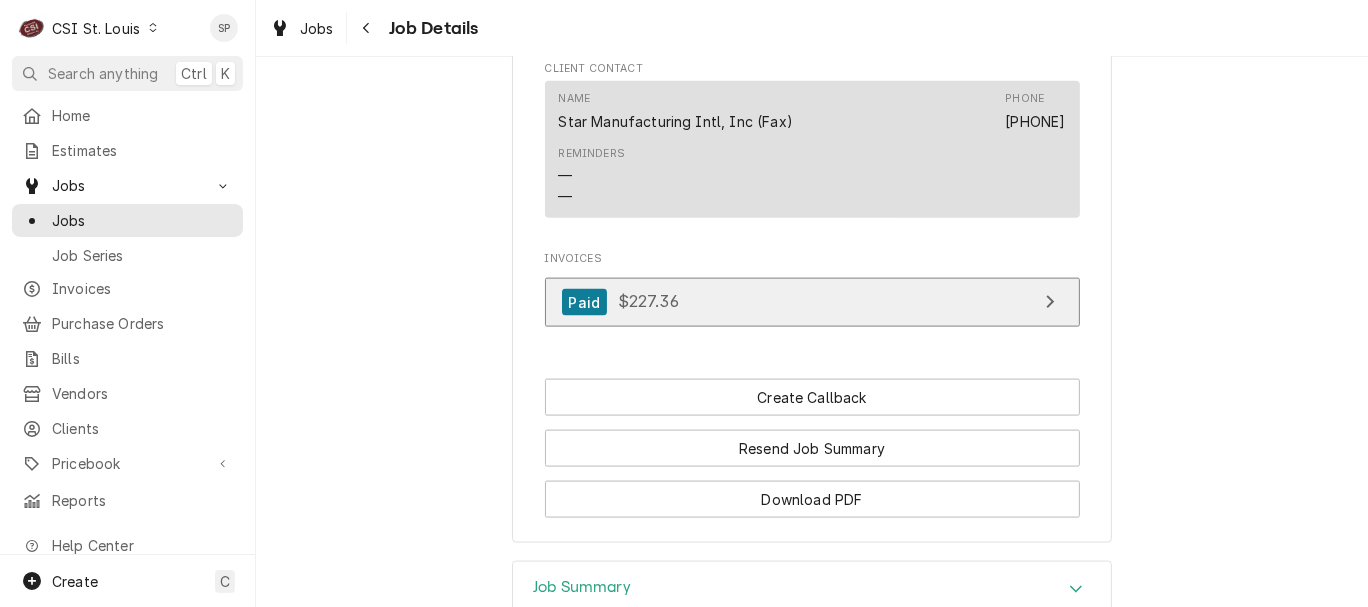 click on "Paid" at bounding box center (585, 302) 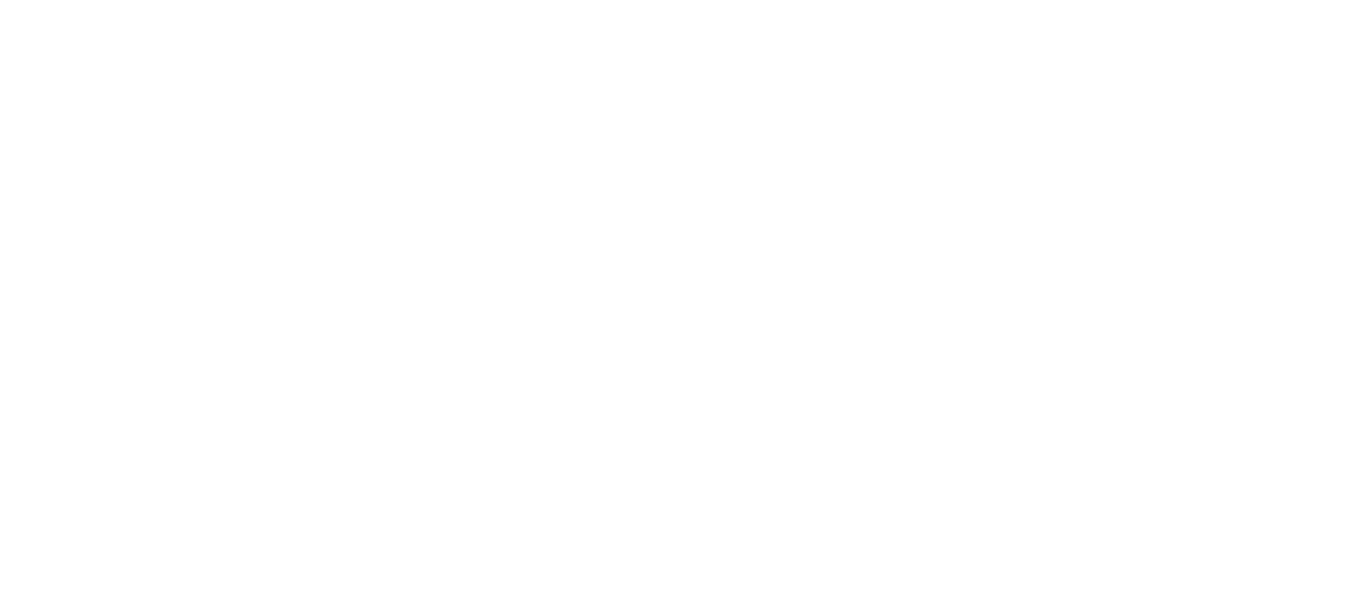 scroll, scrollTop: 0, scrollLeft: 0, axis: both 